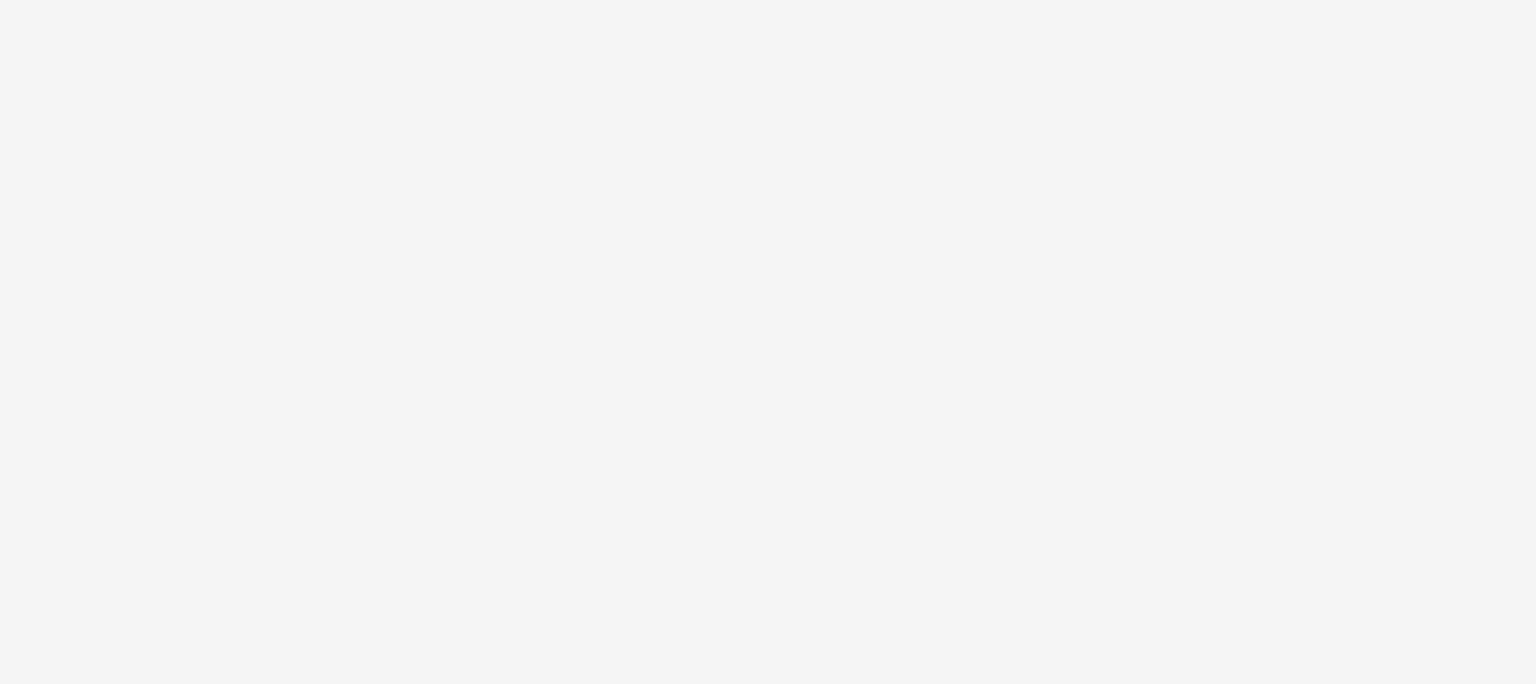 scroll, scrollTop: 0, scrollLeft: 0, axis: both 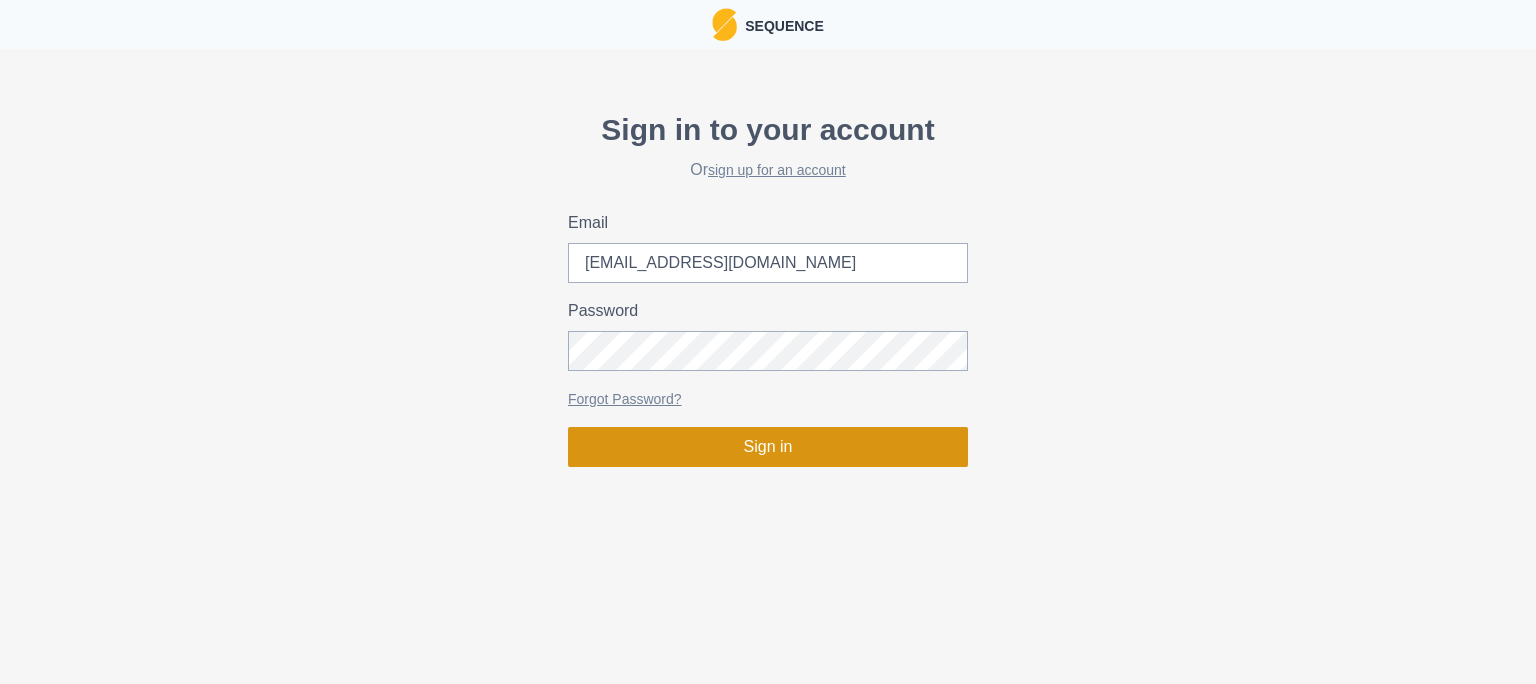 click on "Sign in" at bounding box center [768, 447] 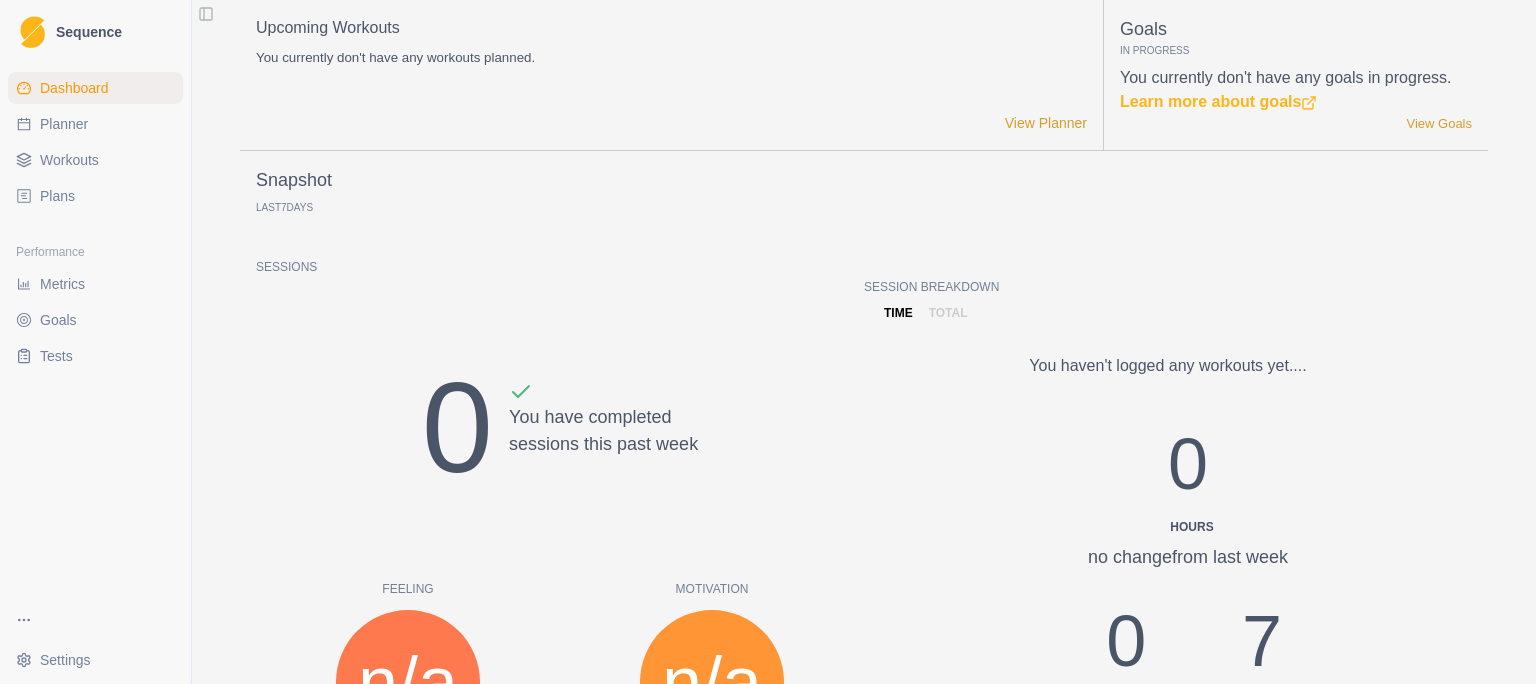 click on "Sequence" at bounding box center [89, 32] 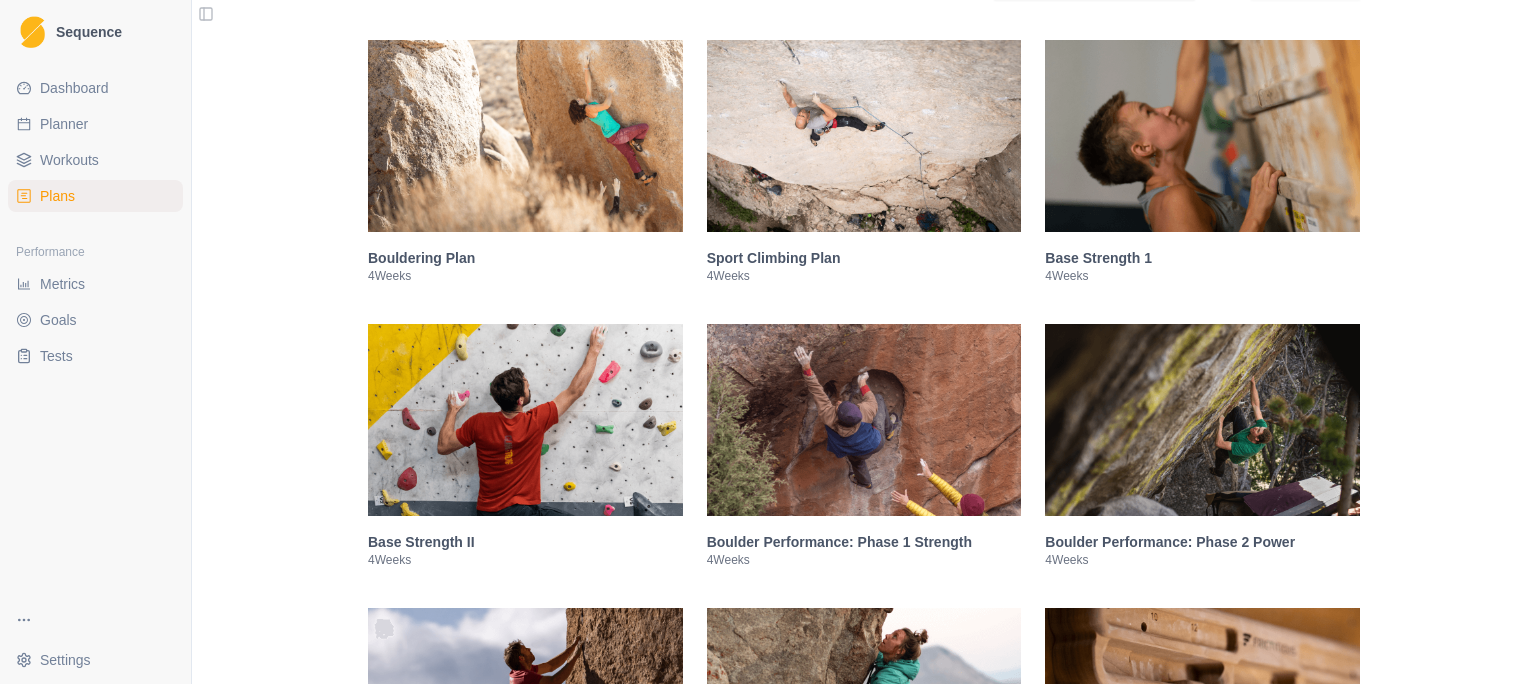 scroll, scrollTop: 0, scrollLeft: 0, axis: both 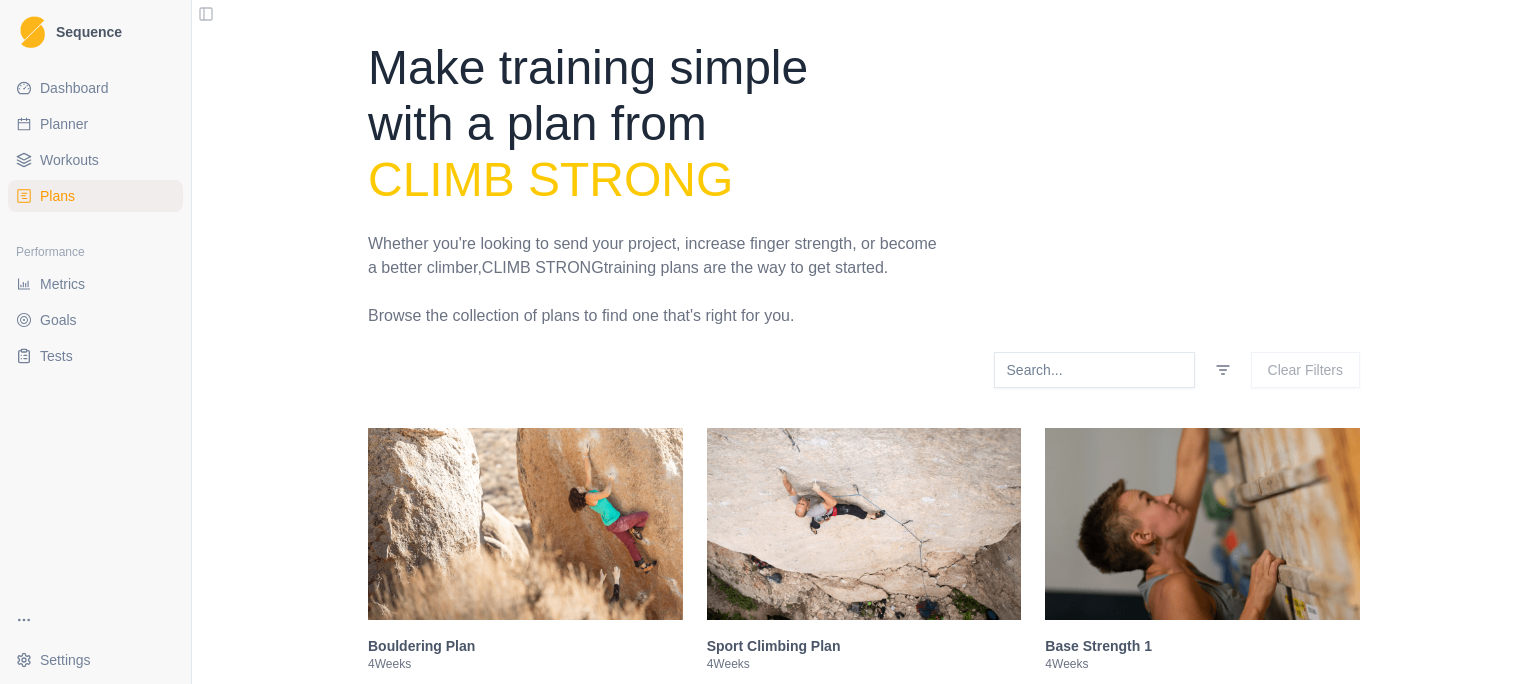 click on "Sequence" at bounding box center (89, 32) 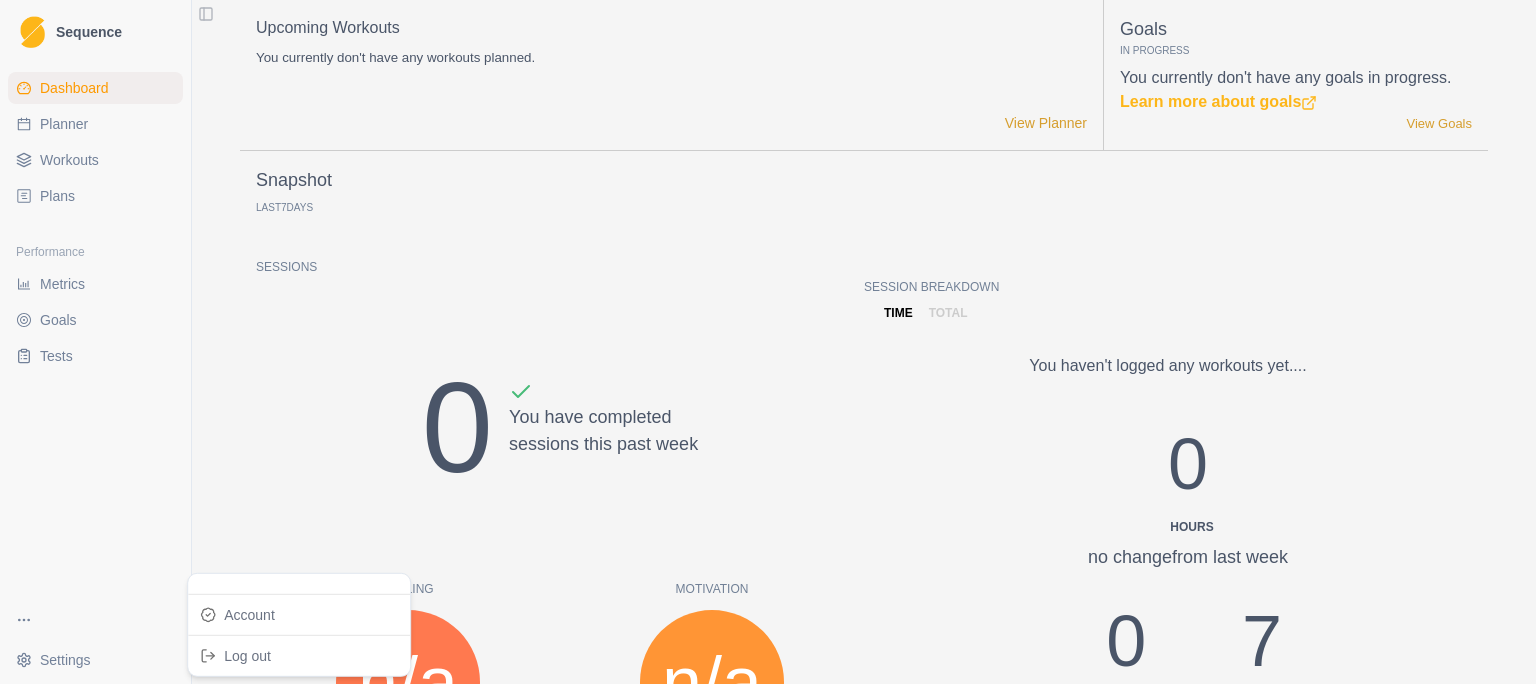click on "Sequence Dashboard Planner Workouts Plans Performance Metrics Goals Tests Settings Toggle Sidebar Upcoming Workouts You currently don't have any workouts planned. View Planner Goals In Progress You currently don't have any goals in progress.   Learn more about goals  View Goals Snapshot Last  7  Days Sessions 0 You have completed     sessions this past week Feeling n/a Felt Score n/a  from last week Motivation n/a Motivation Score n/a  from last week Performance n/a Performance Score n/a  from last week RPE n/a RPE Score n/a  from last week Session Breakdown time total You haven't logged any workouts yet.... 0 Hours no change  from last week 0 Days on Rock 7 Rest days Recent Milestones You currently haven't recorded any Milestones.   Learn more about Milestones  View Milestones Recent Notes Optional Workout Notes Optional Workout Notes Optional View Notes heroku-24
Account Log out" at bounding box center (768, 342) 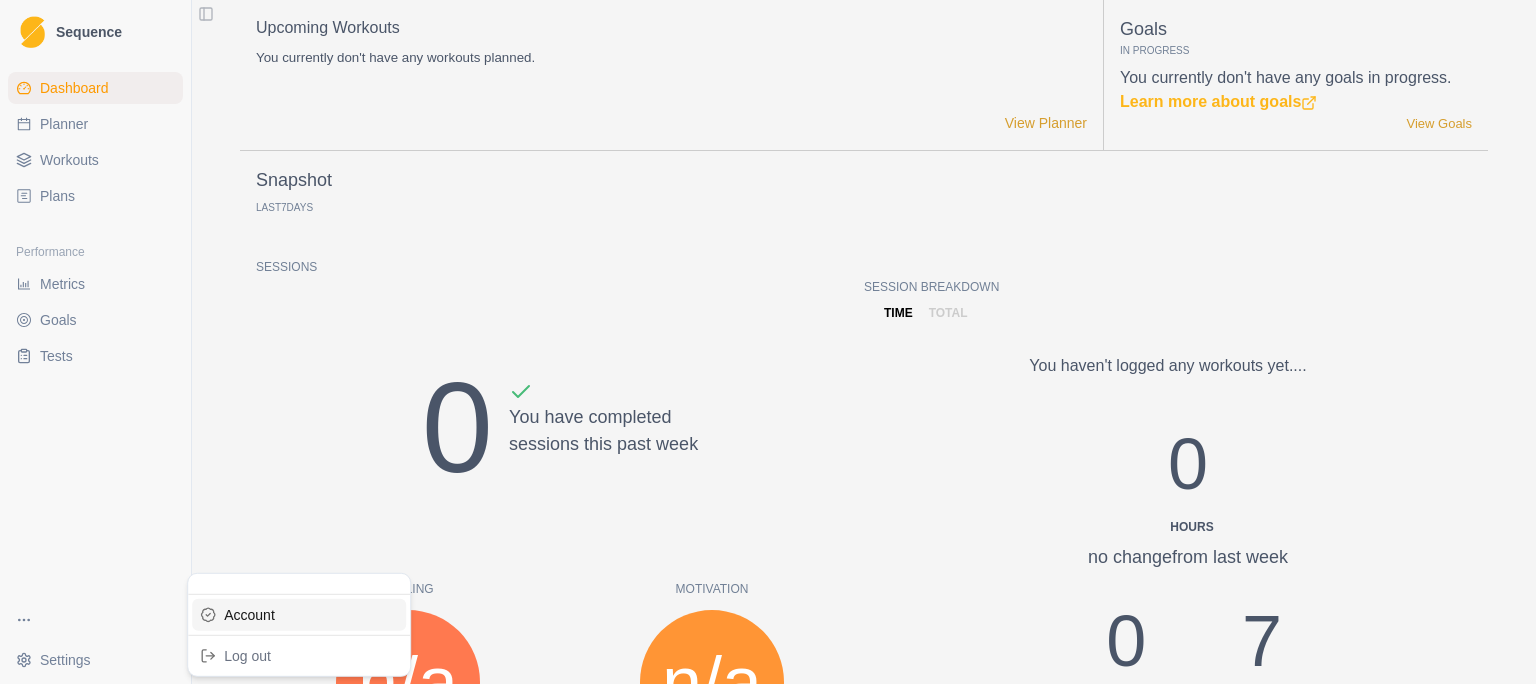 click on "Account" at bounding box center [299, 615] 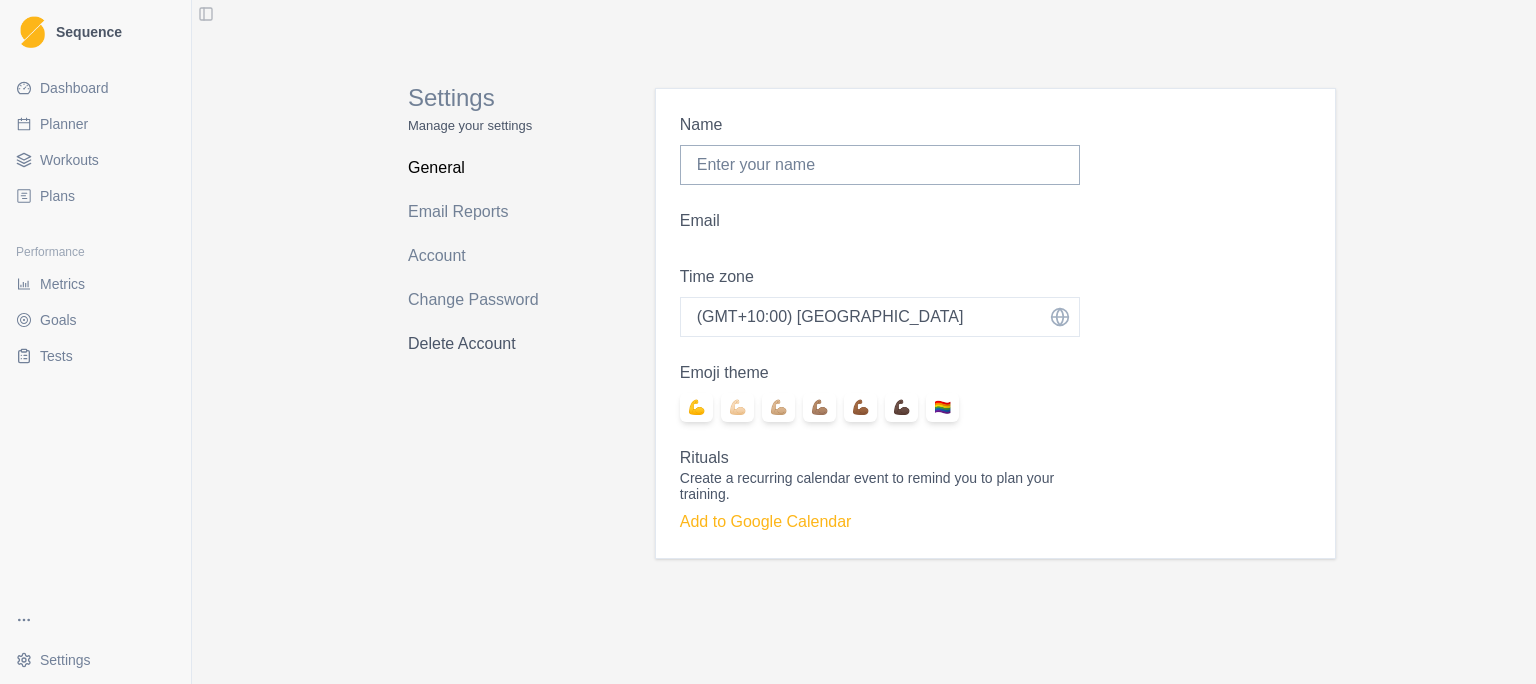 click on "Delete Account" at bounding box center (487, 344) 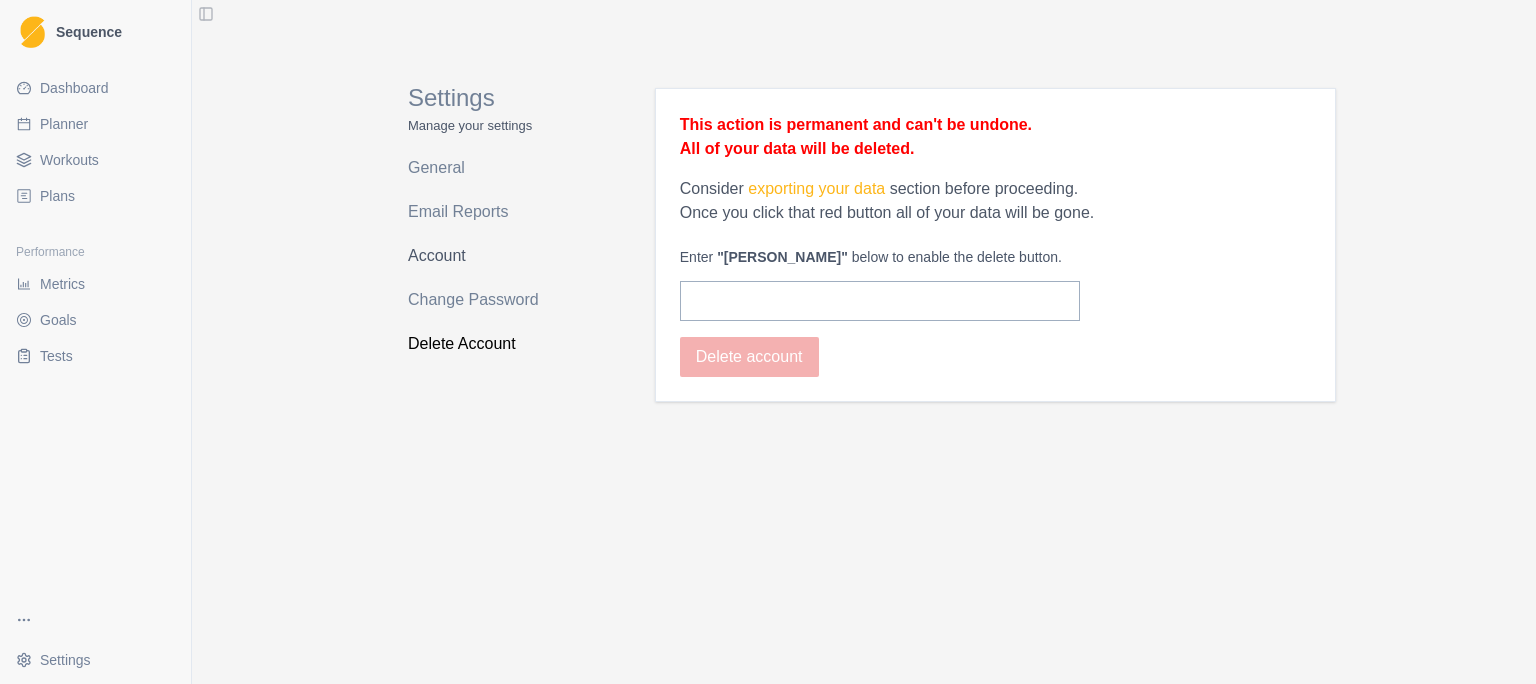 click on "Account" at bounding box center [487, 256] 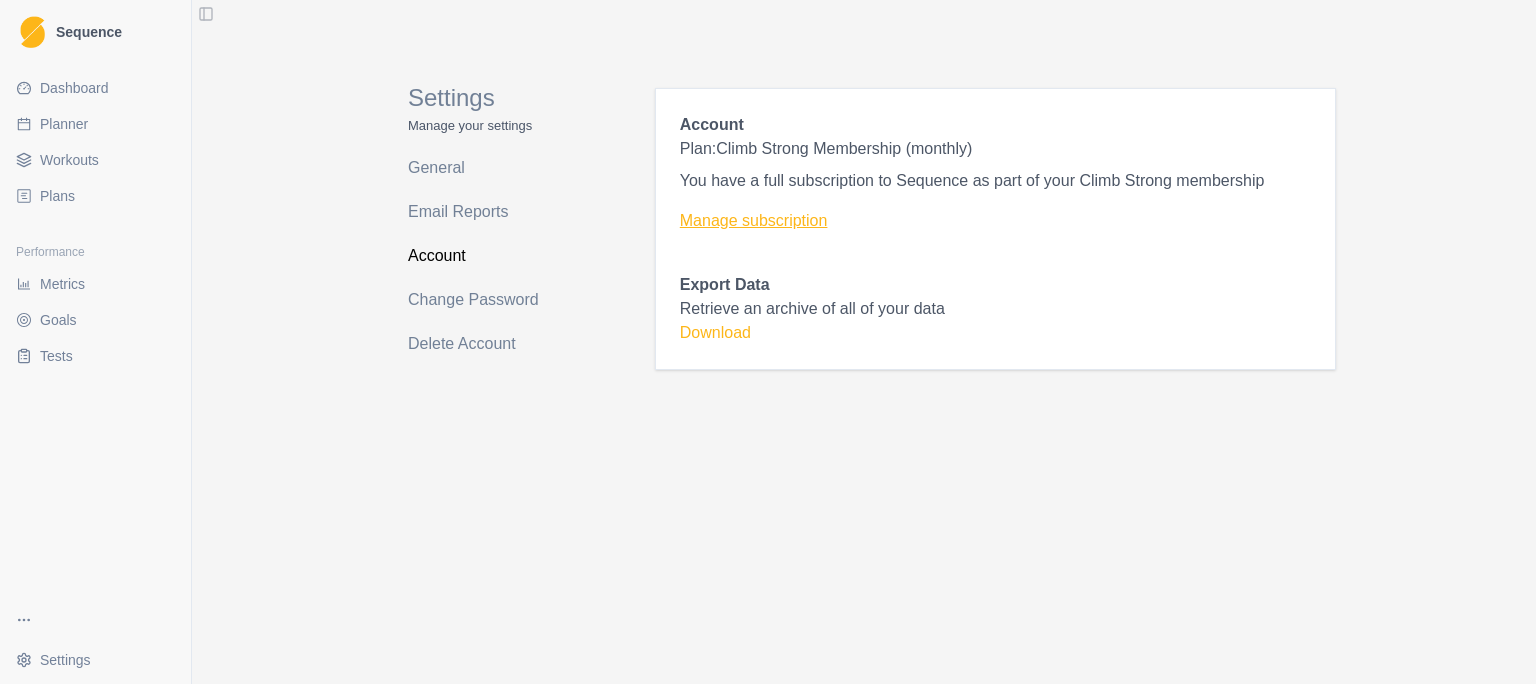 click on "Manage subscription" at bounding box center (995, 221) 